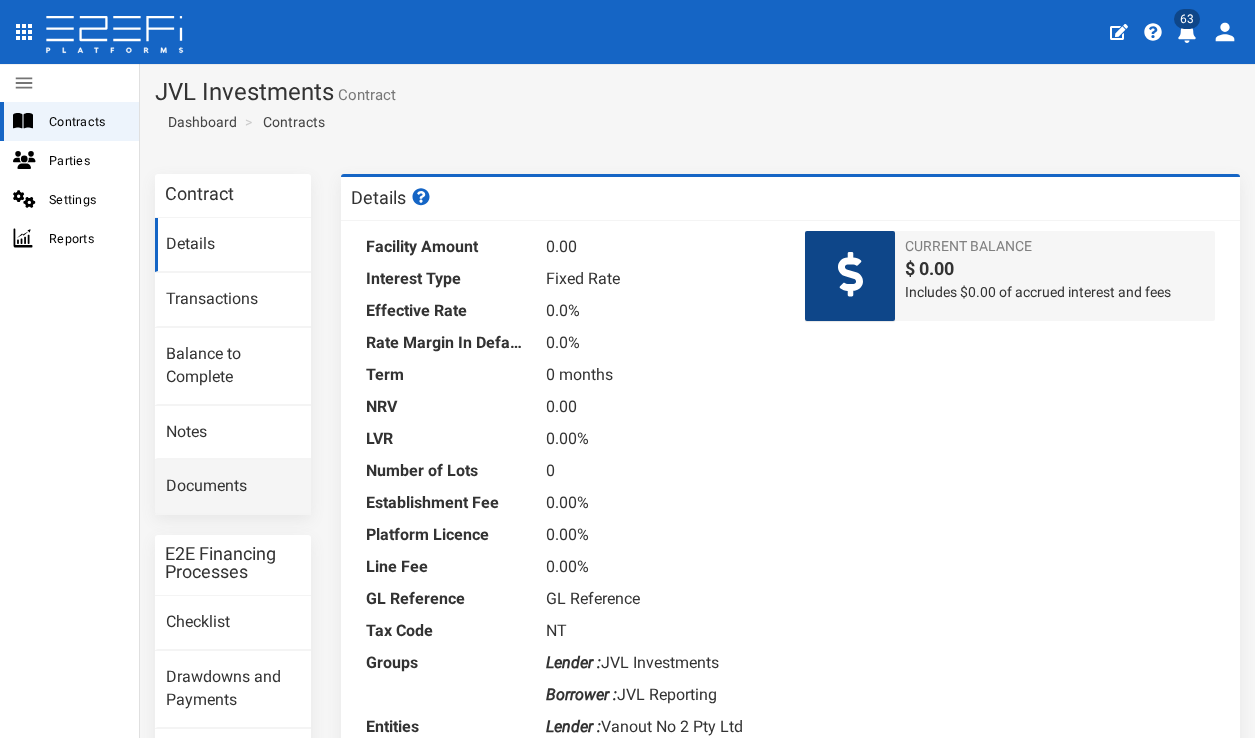 scroll, scrollTop: 0, scrollLeft: 0, axis: both 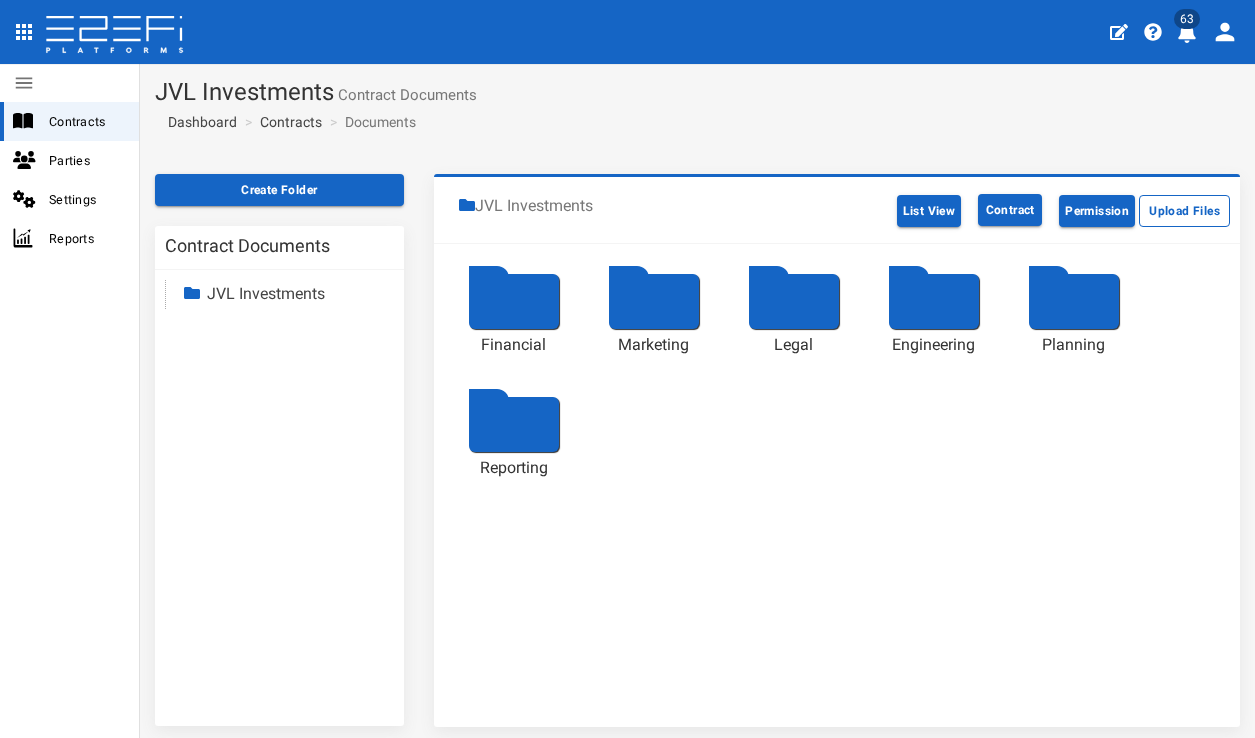 click at bounding box center (514, 301) 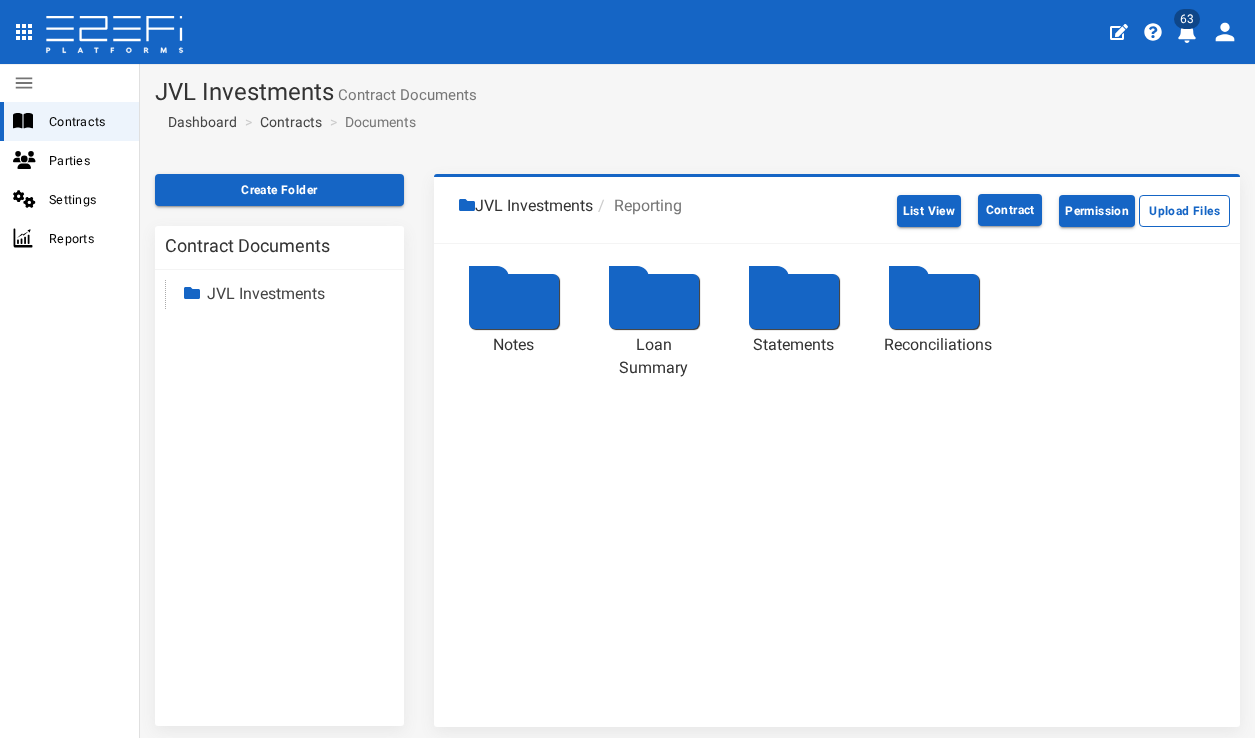 click at bounding box center (514, 301) 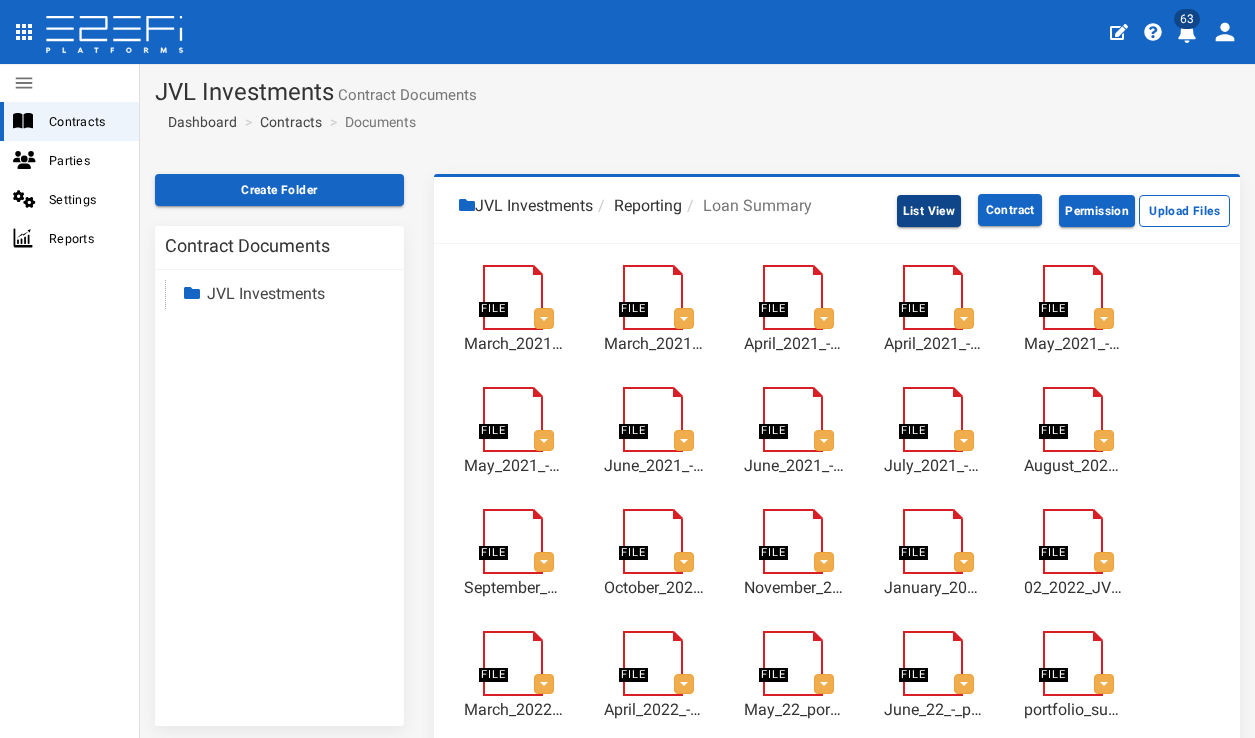click on "List View" at bounding box center [929, 211] 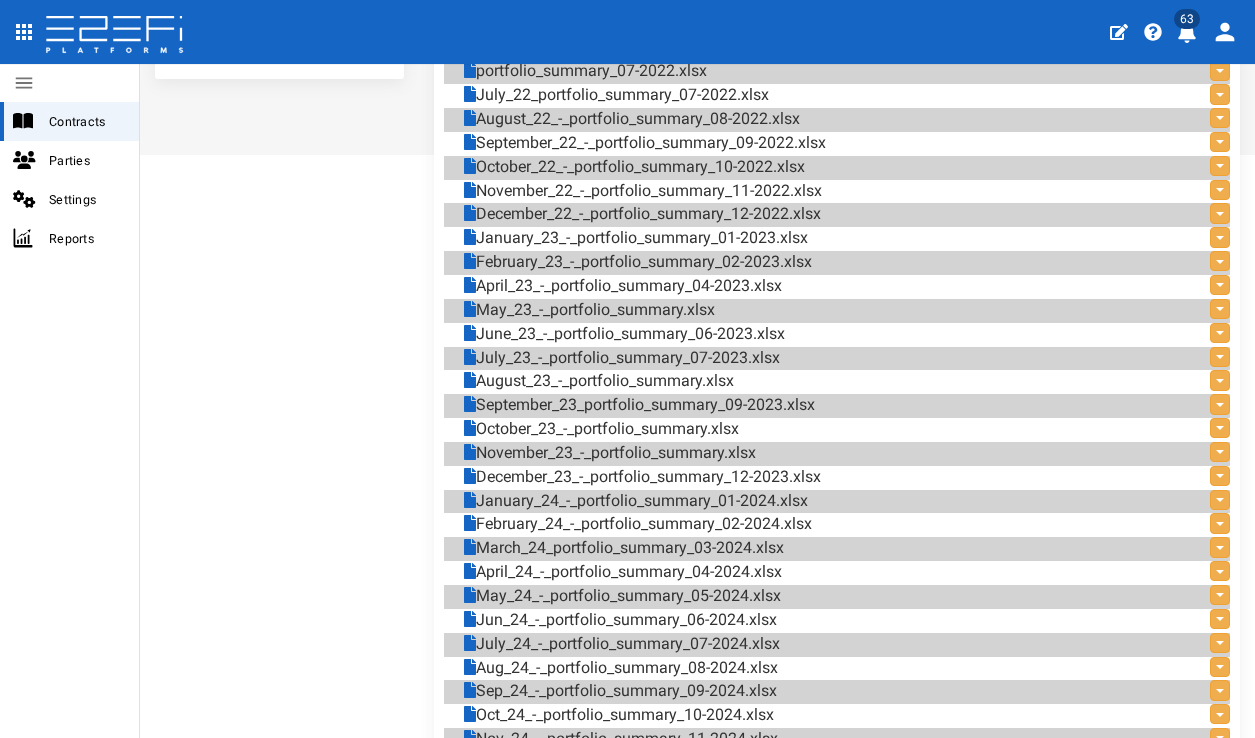 scroll, scrollTop: 879, scrollLeft: 0, axis: vertical 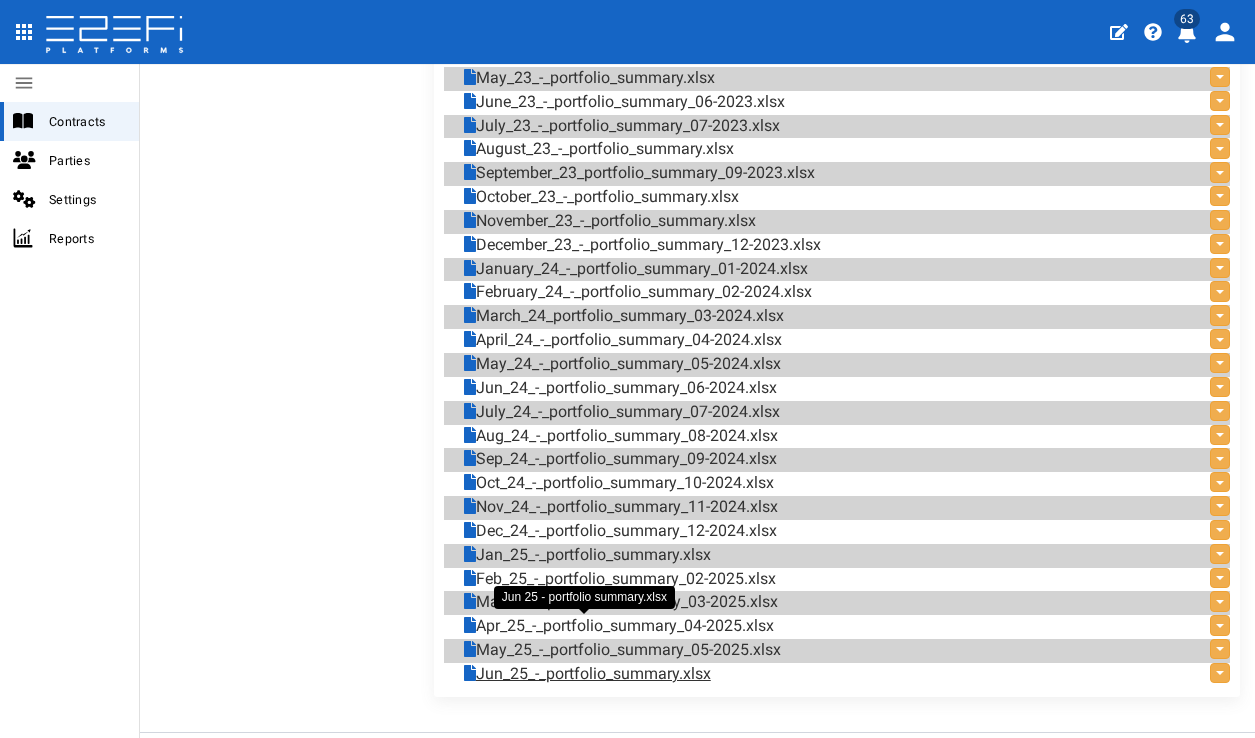 click on "Jun_25_-_portfolio_summary.xlsx" at bounding box center [587, 674] 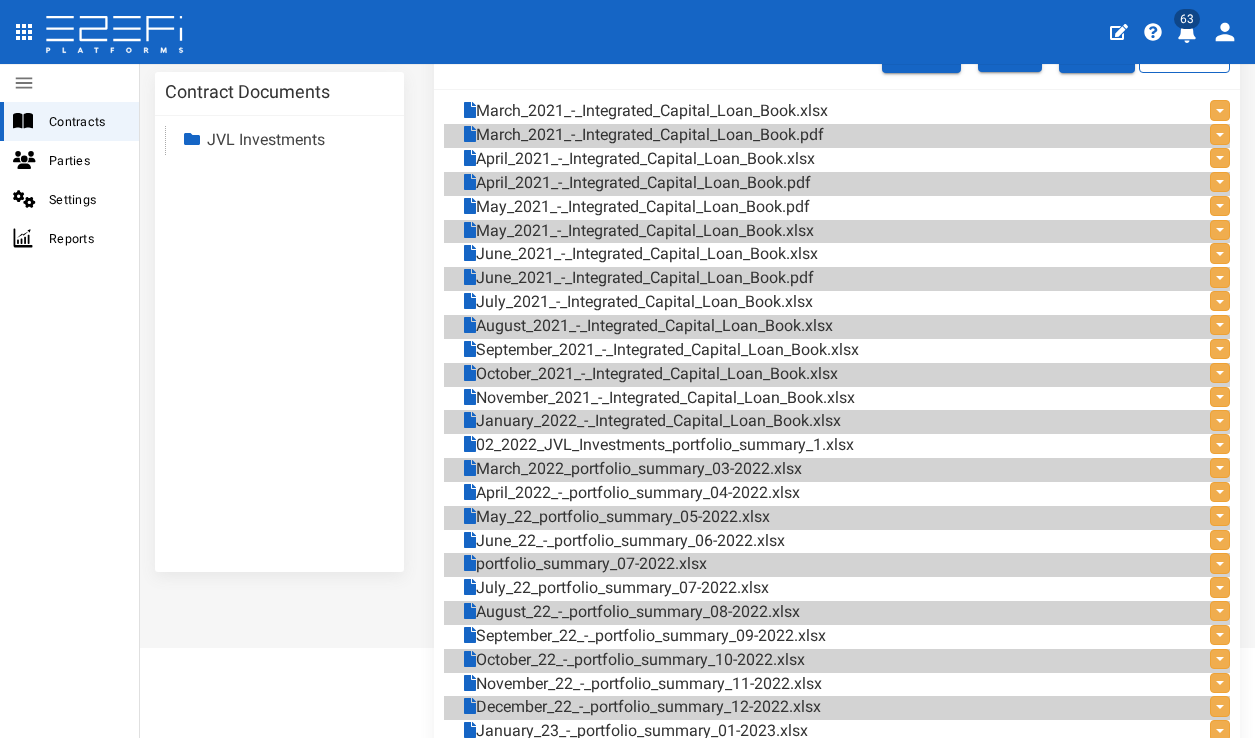 scroll, scrollTop: 0, scrollLeft: 0, axis: both 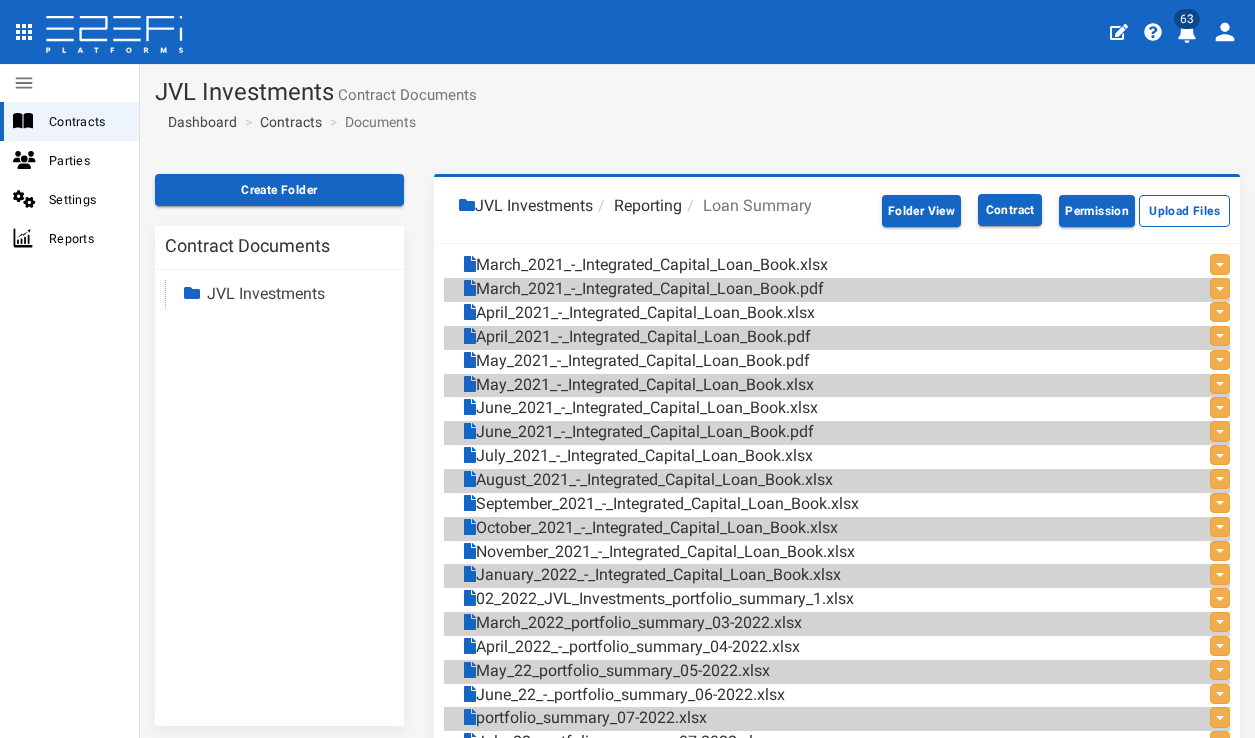 click on "Reporting" at bounding box center (637, 206) 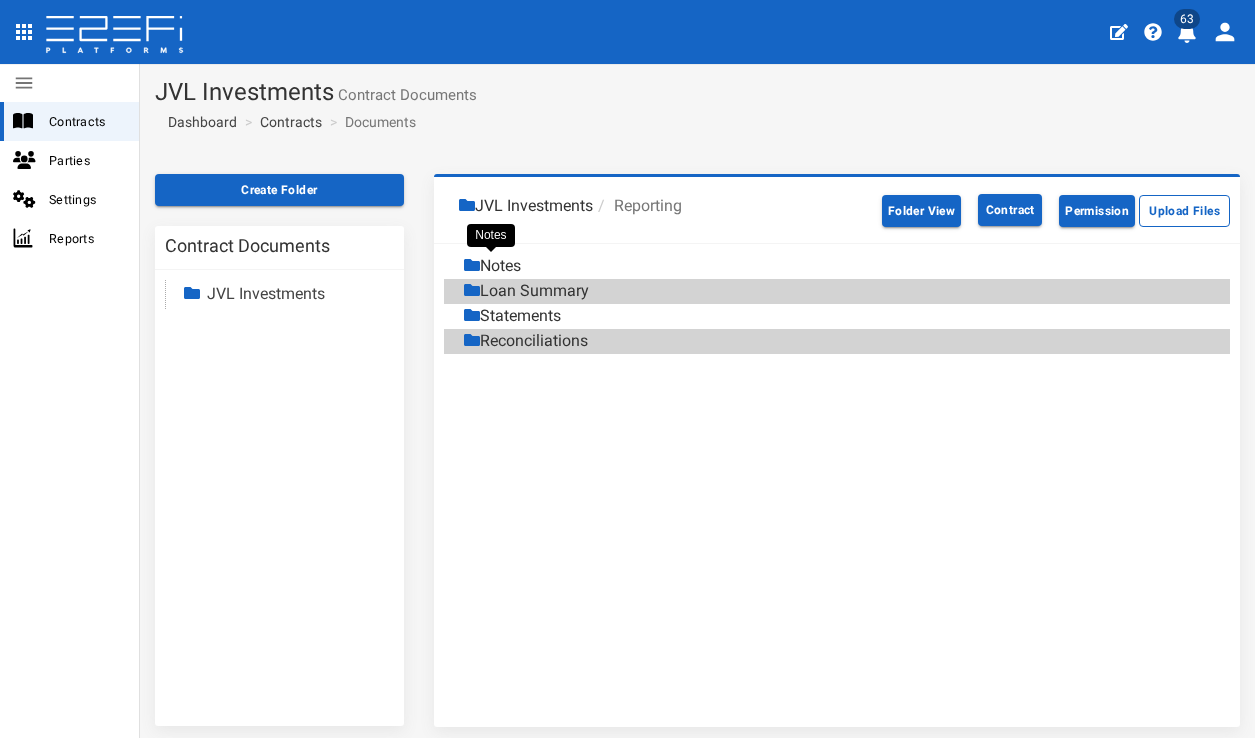 click on "Notes" at bounding box center (492, 266) 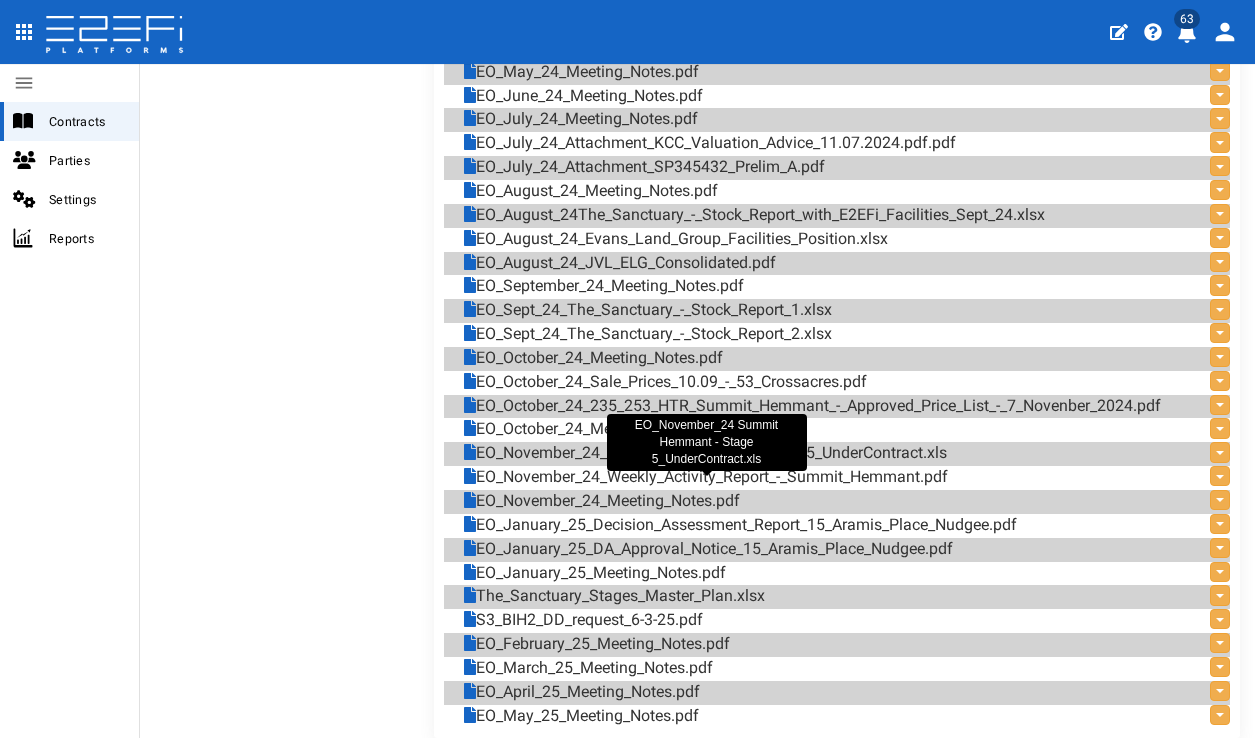 scroll, scrollTop: 1523, scrollLeft: 0, axis: vertical 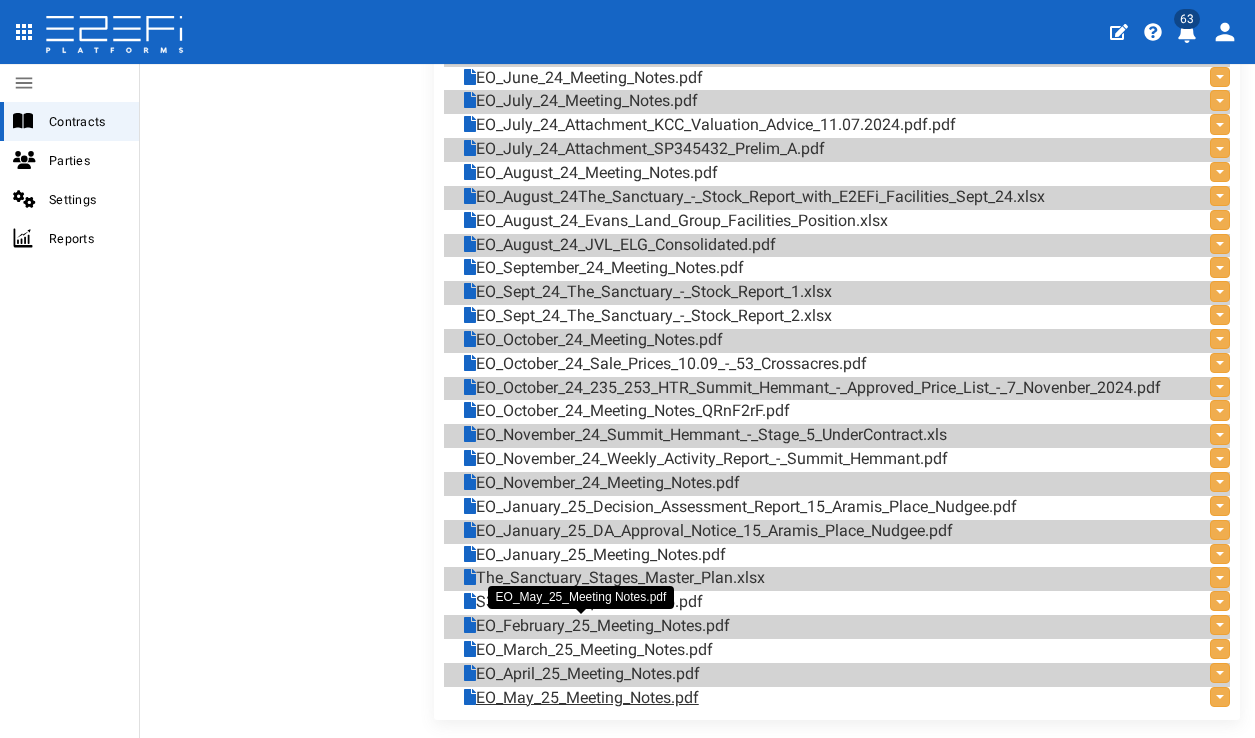 click on "EO_May_25_Meeting_Notes.pdf" at bounding box center (581, 698) 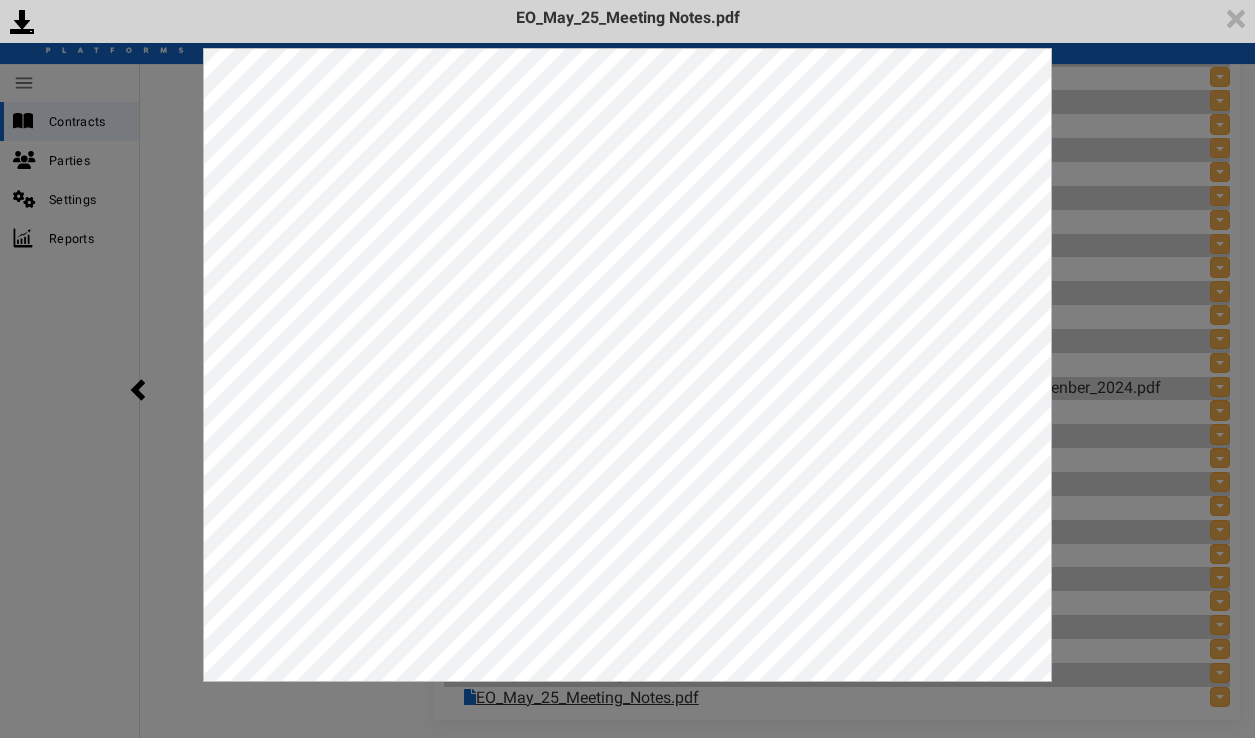scroll, scrollTop: 0, scrollLeft: 0, axis: both 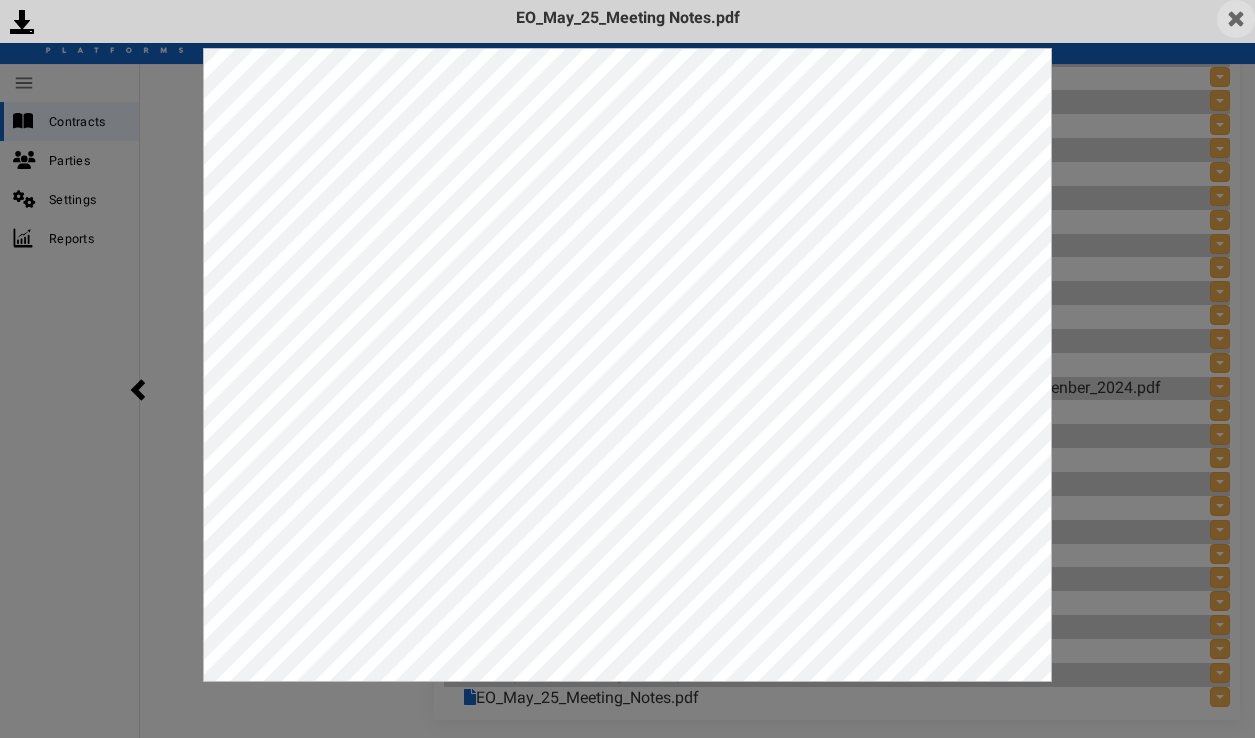 click at bounding box center [1236, 19] 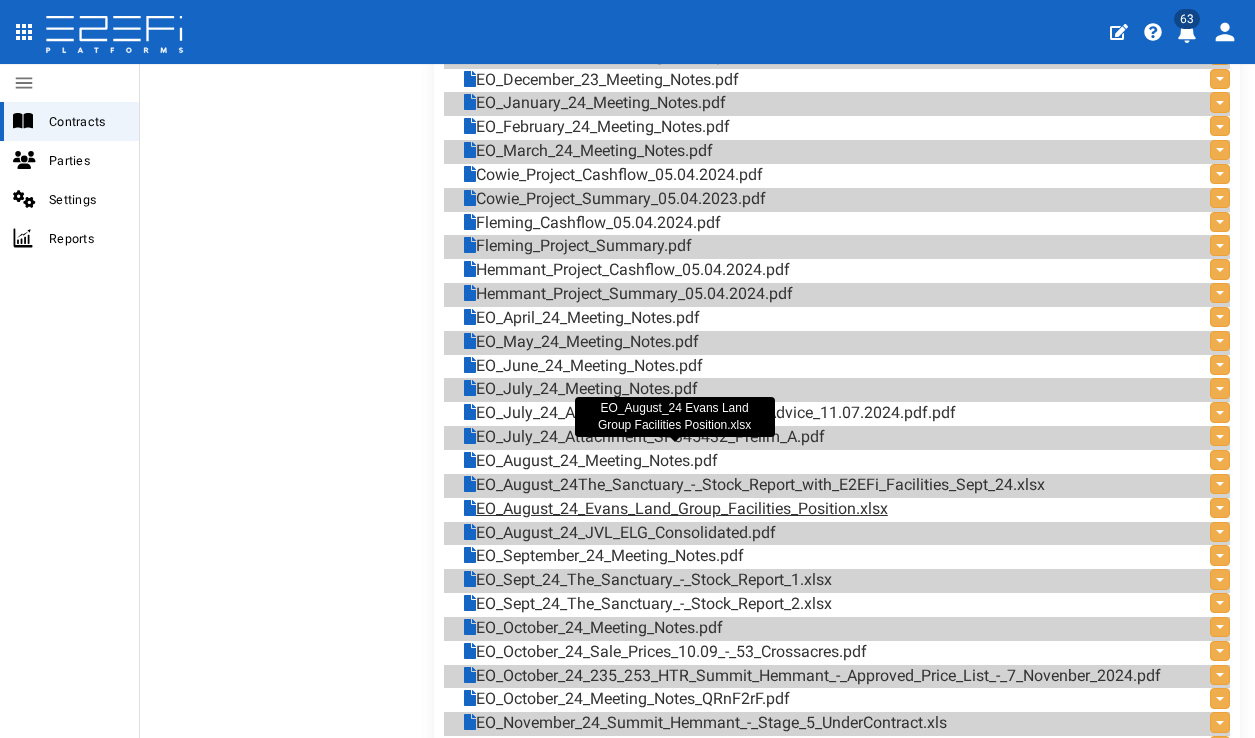 scroll, scrollTop: 1523, scrollLeft: 0, axis: vertical 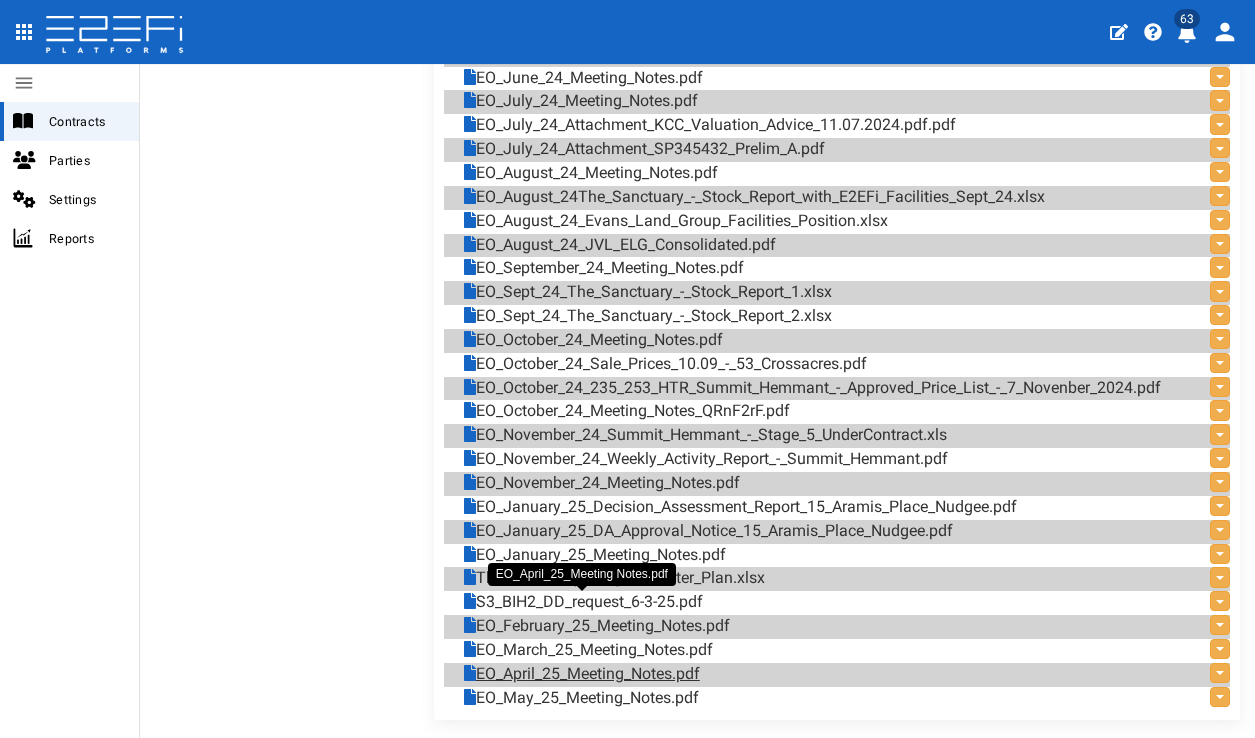 click on "EO_April_25_Meeting_Notes.pdf" at bounding box center [582, 674] 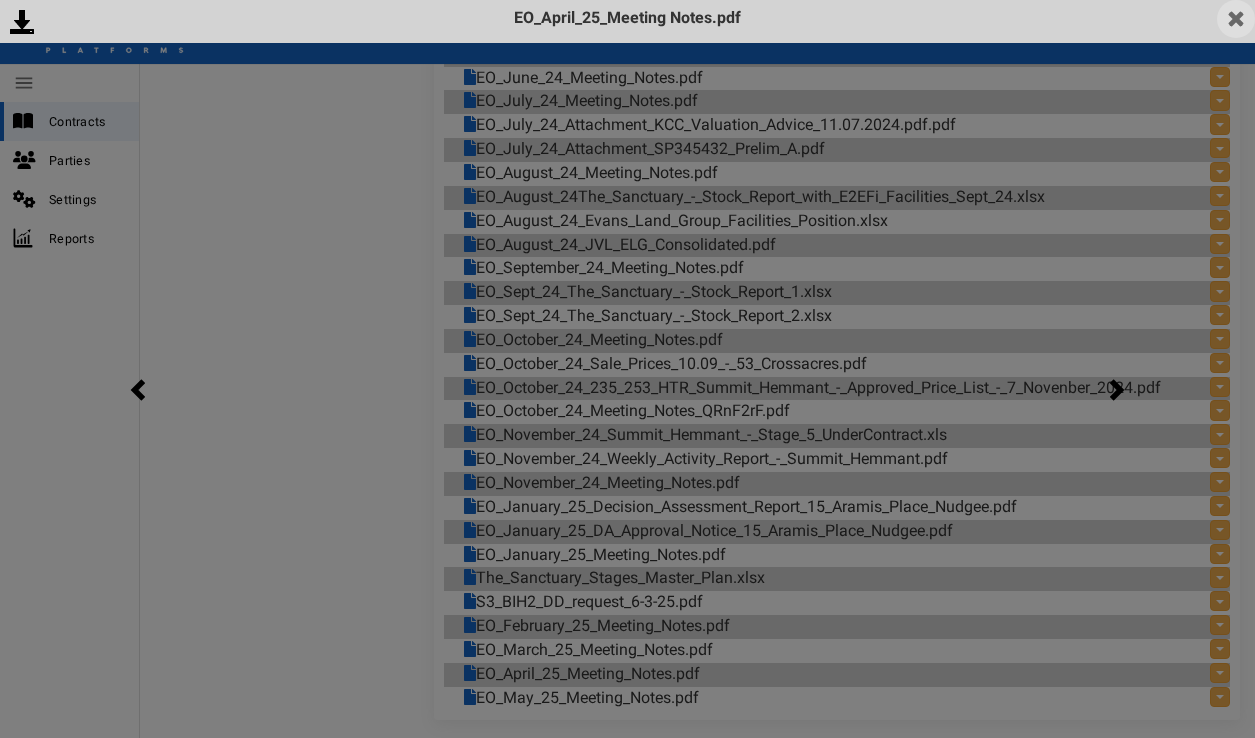 click at bounding box center (1236, 19) 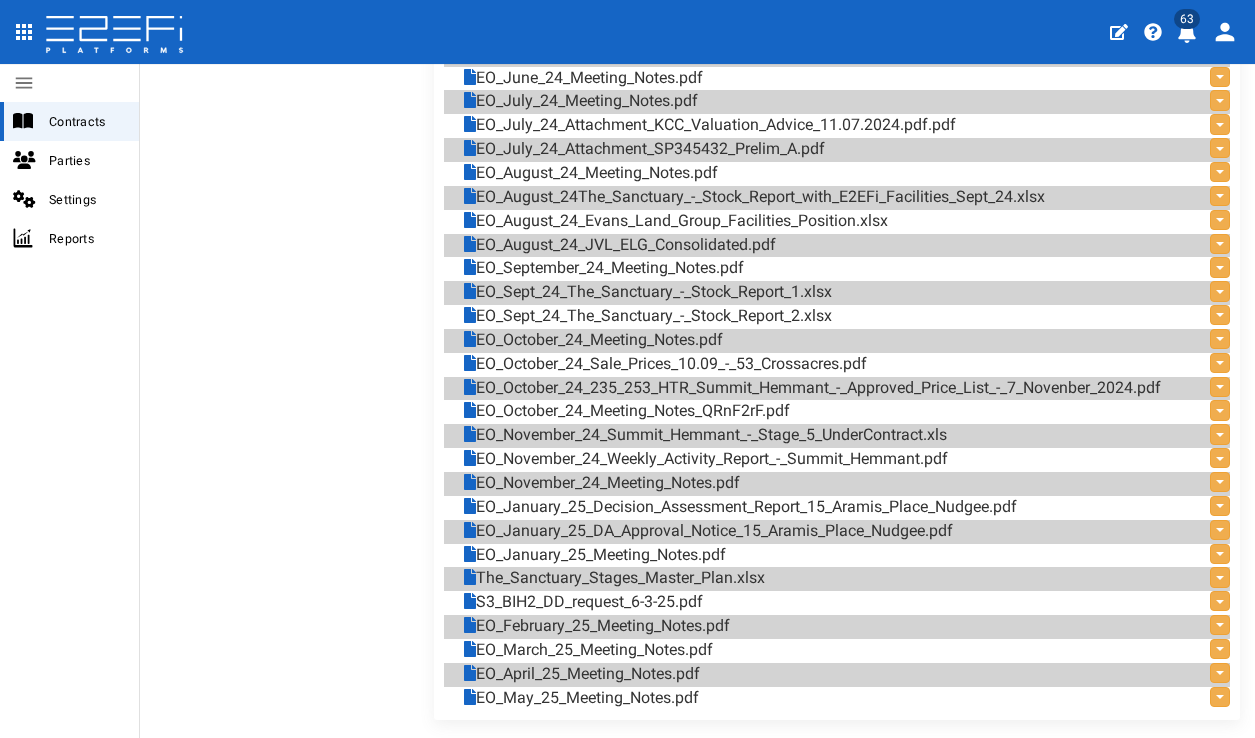 click at bounding box center (1187, 33) 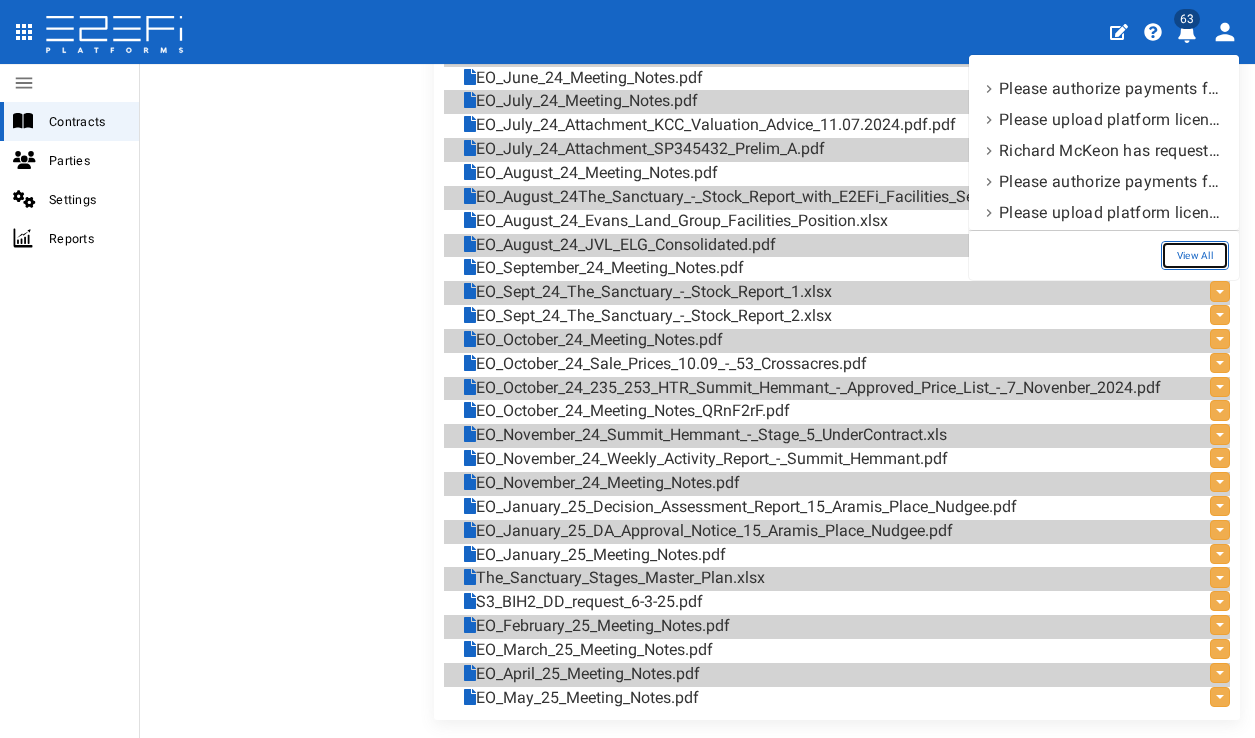 click on "View All" at bounding box center [1195, 255] 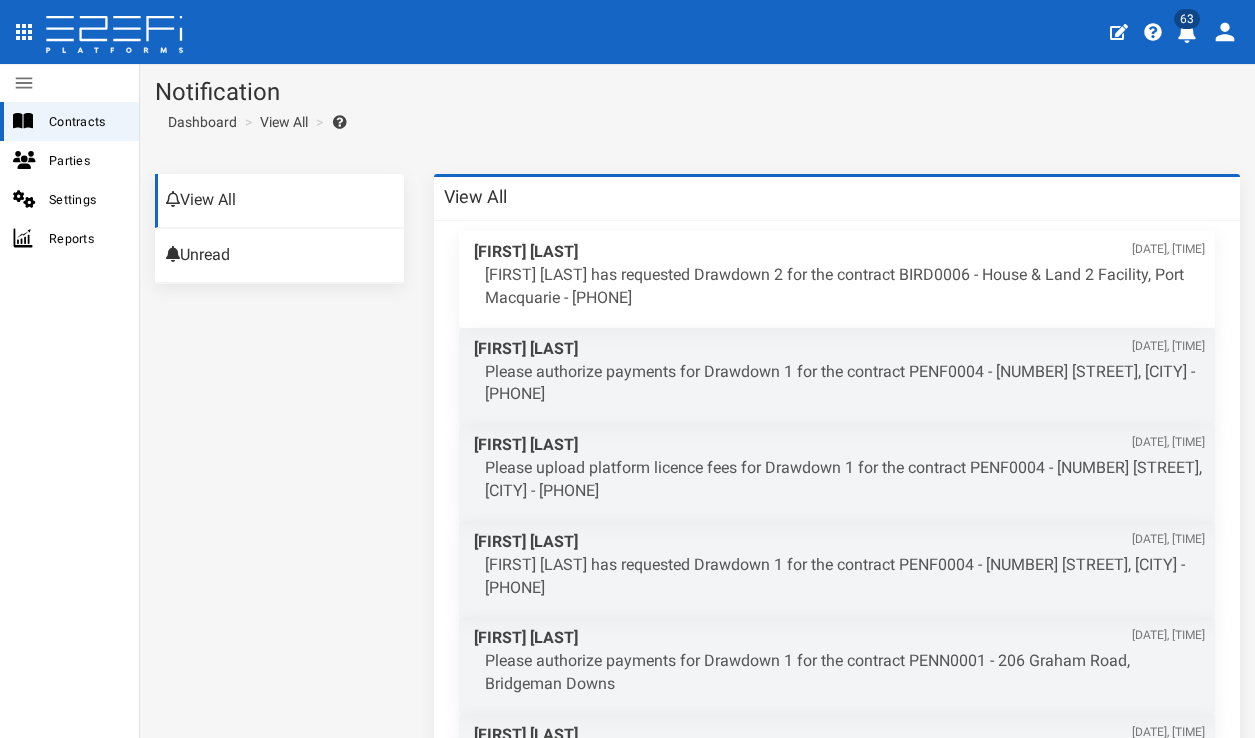 scroll, scrollTop: 0, scrollLeft: 0, axis: both 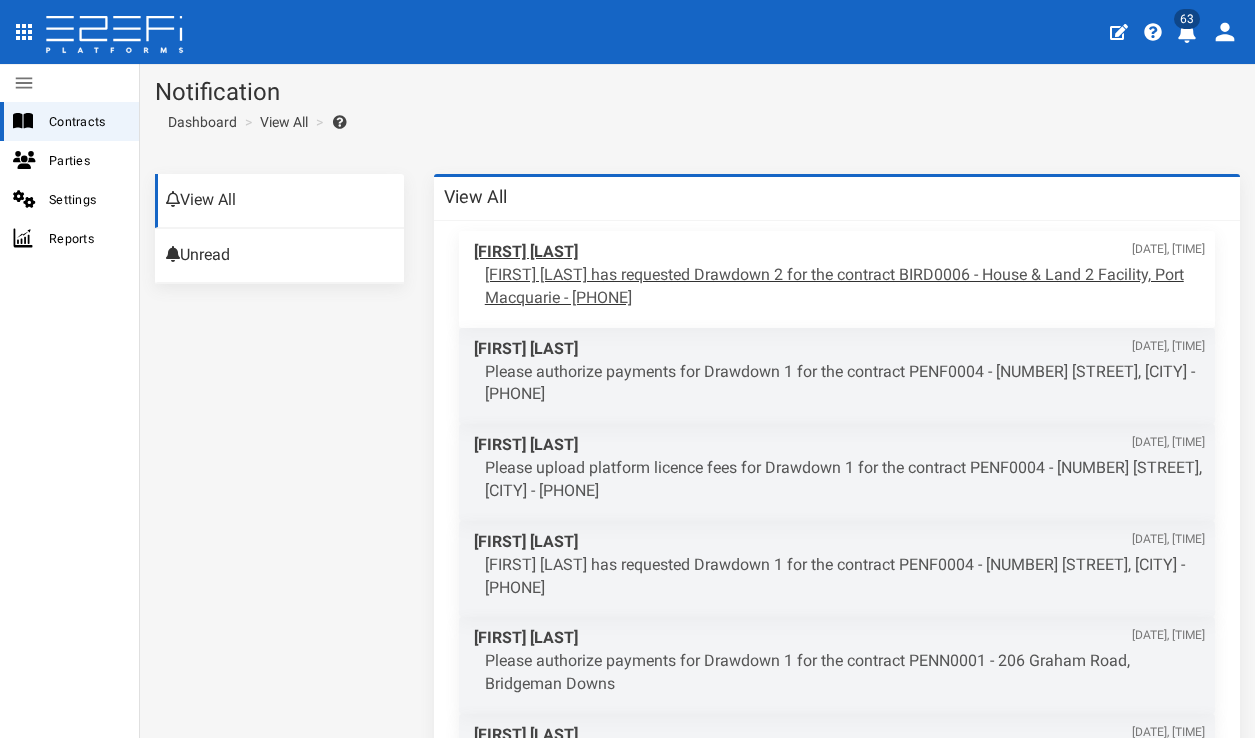 click on "[FIRST] [LAST] has requested Drawdown 2 for the contract BIRD0006 - House & Land 2 Facility, Port Macquarie - [PHONE]" at bounding box center [845, 287] 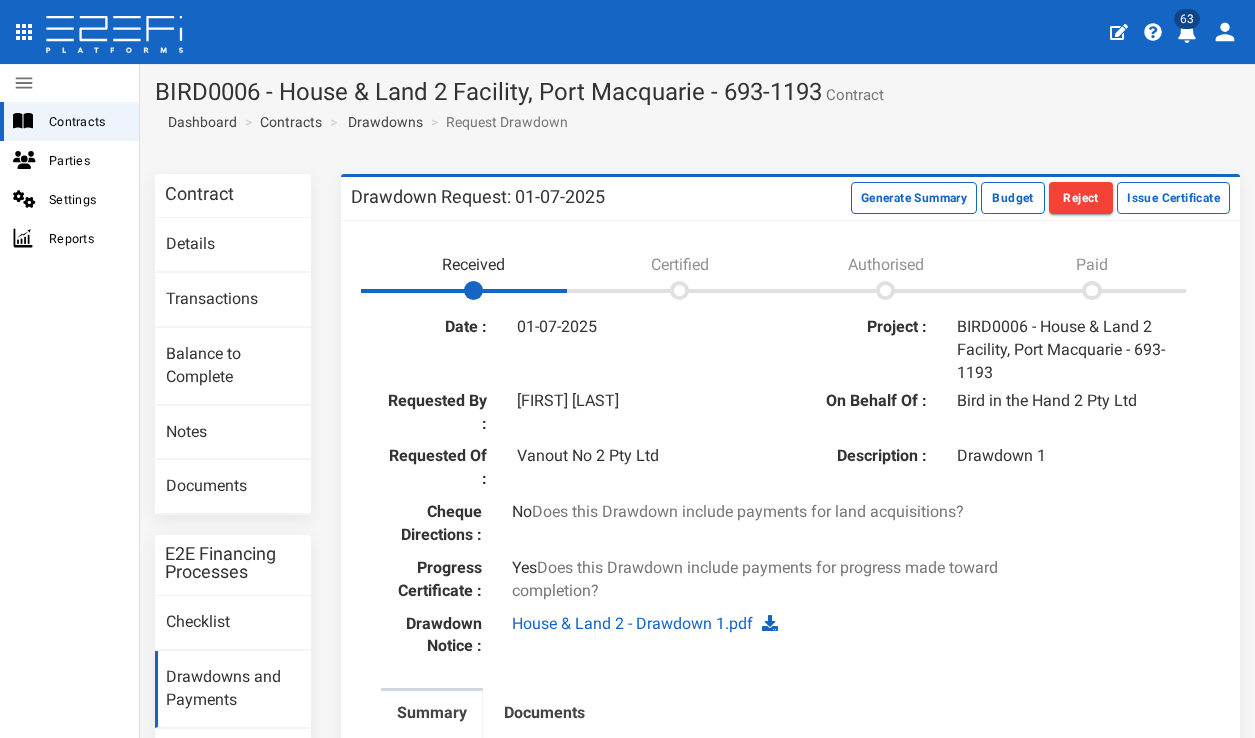 scroll, scrollTop: 0, scrollLeft: 0, axis: both 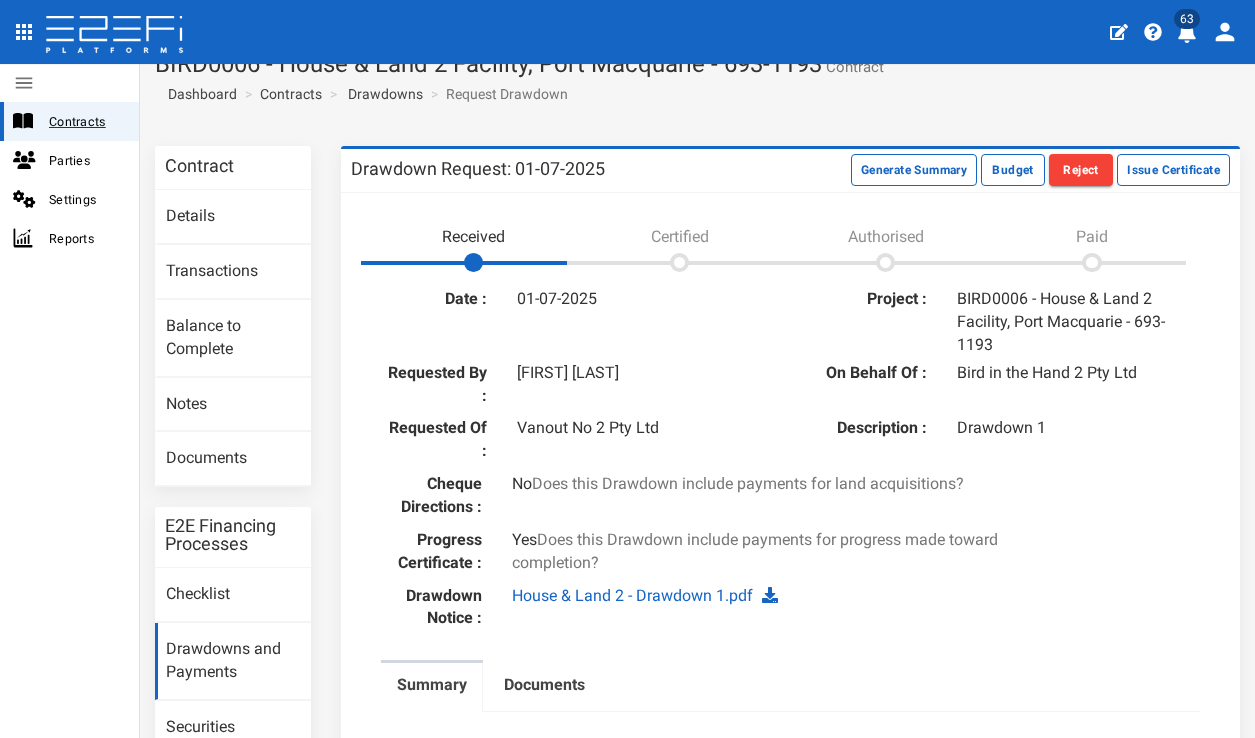 click on "Contracts" at bounding box center (86, 121) 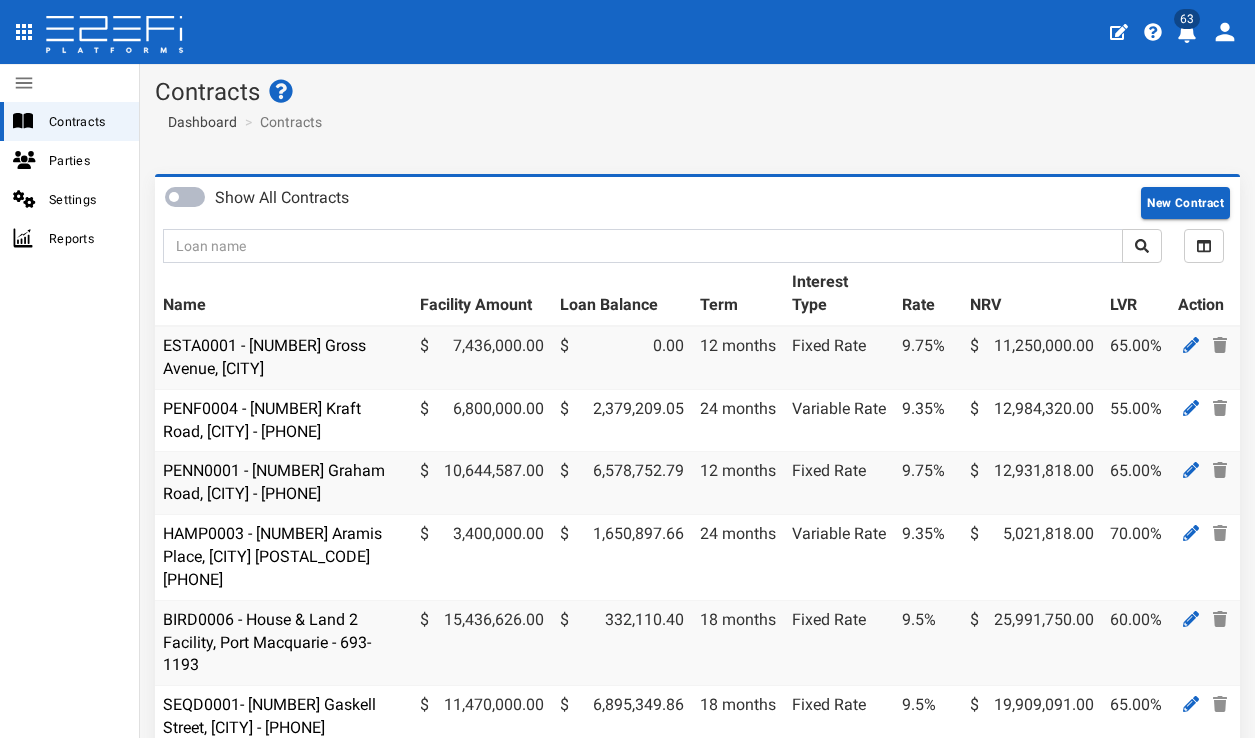 scroll, scrollTop: 0, scrollLeft: 0, axis: both 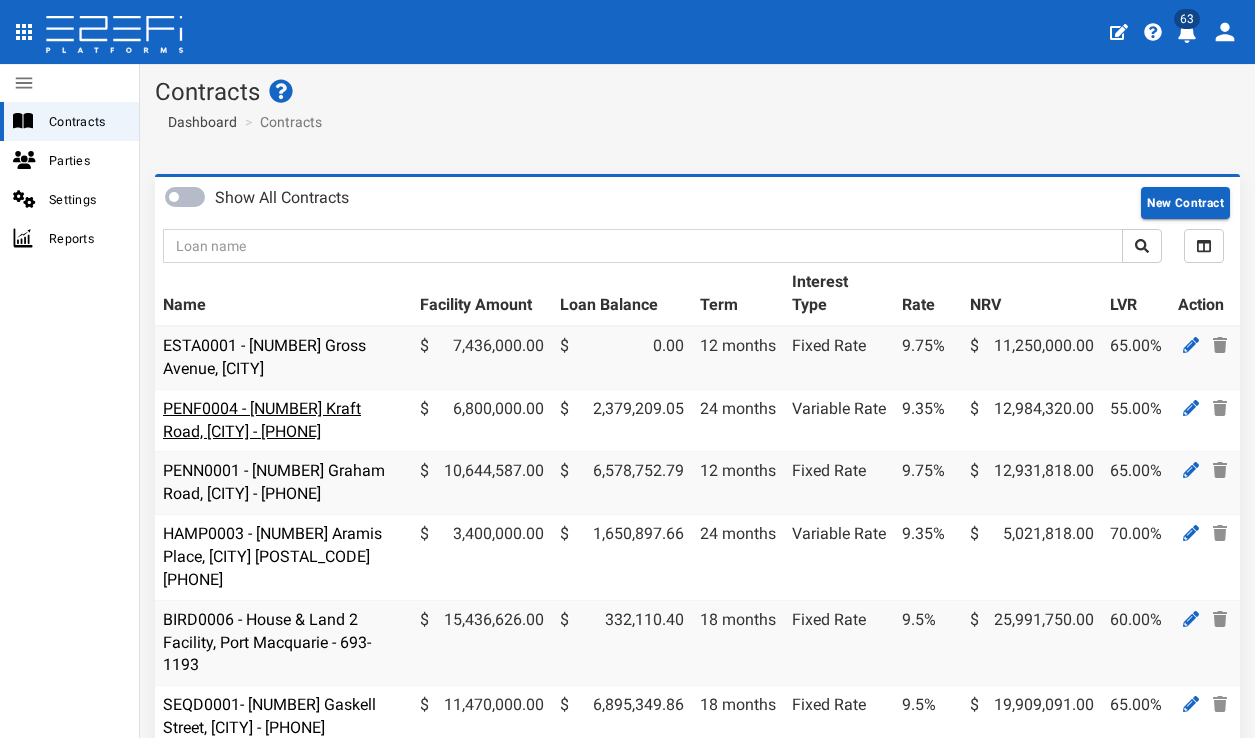 click on "PENF0004 - [NUMBER] Kraft Road, [CITY] - [PHONE]" at bounding box center [262, 420] 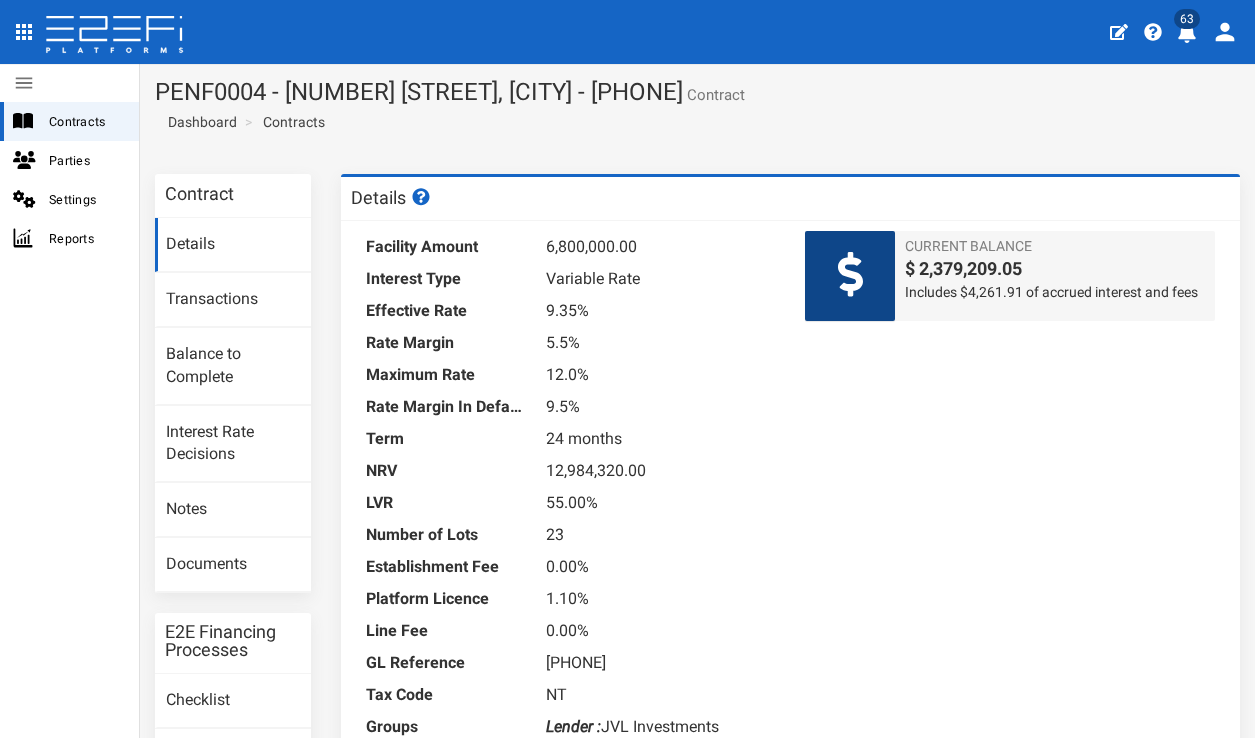 scroll, scrollTop: 0, scrollLeft: 0, axis: both 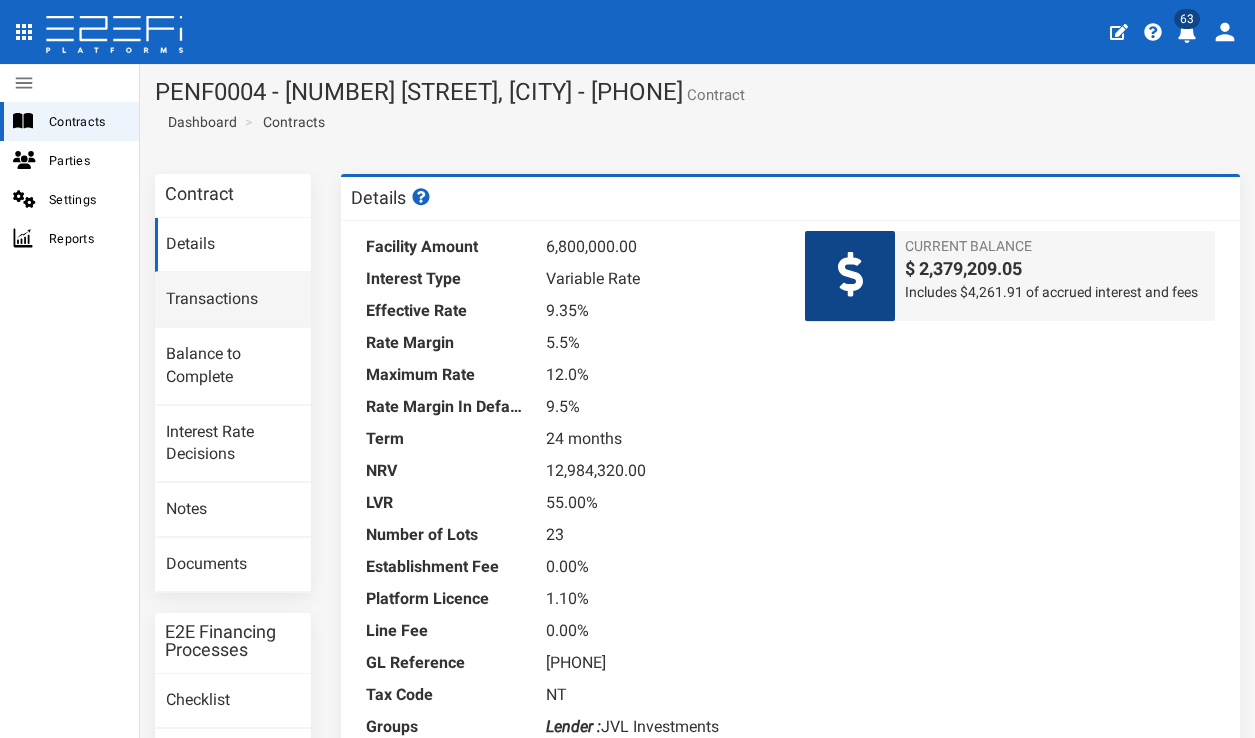 click on "Transactions" at bounding box center (233, 300) 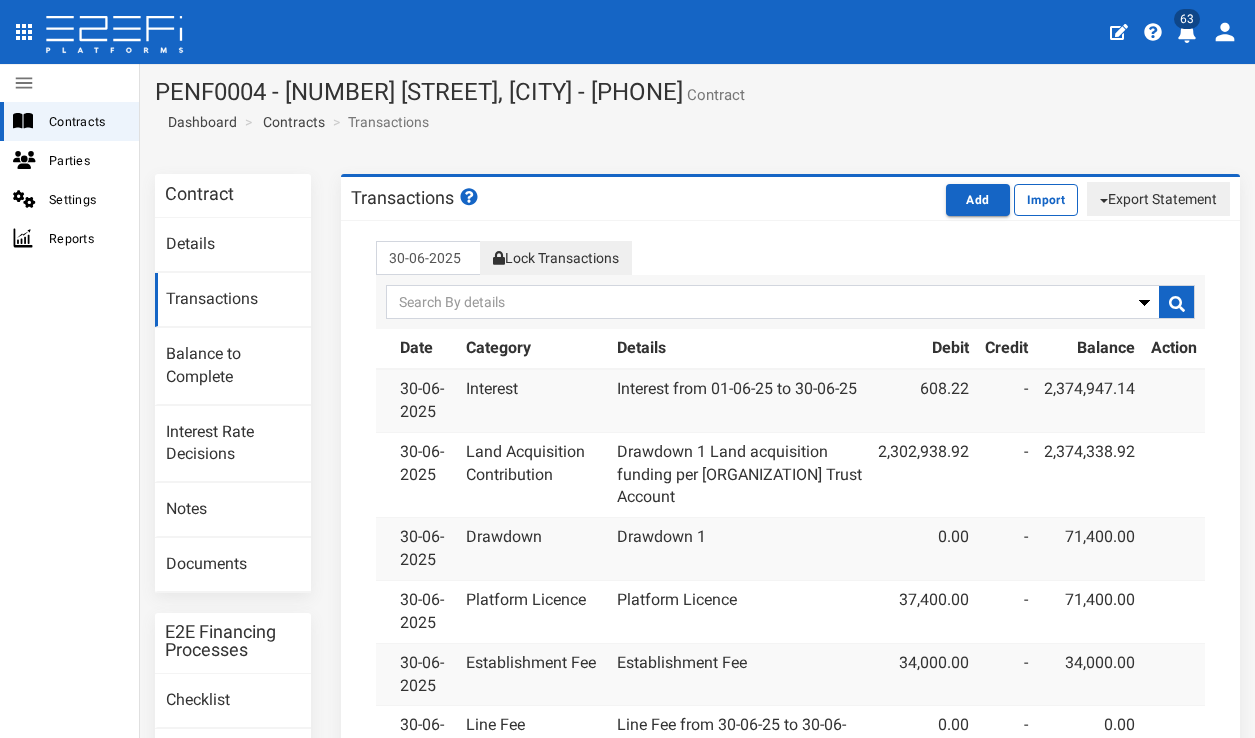 scroll, scrollTop: 0, scrollLeft: 0, axis: both 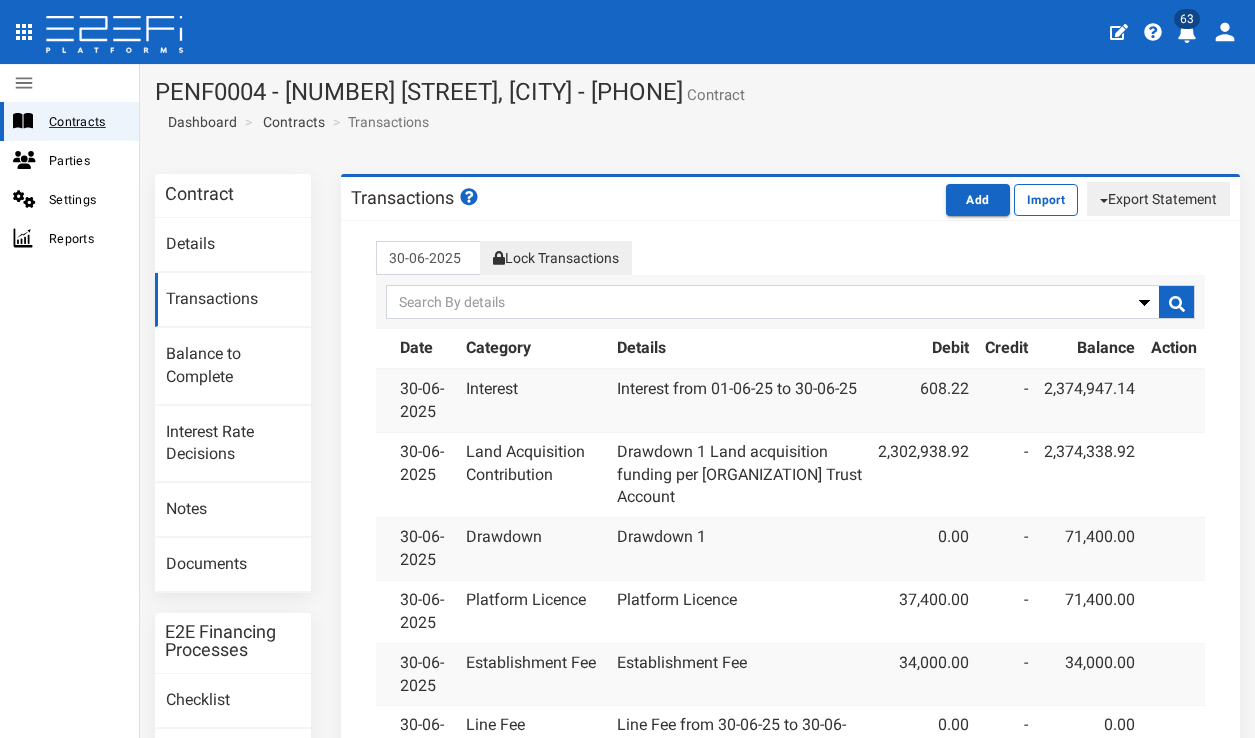 click on "Contracts" at bounding box center [86, 121] 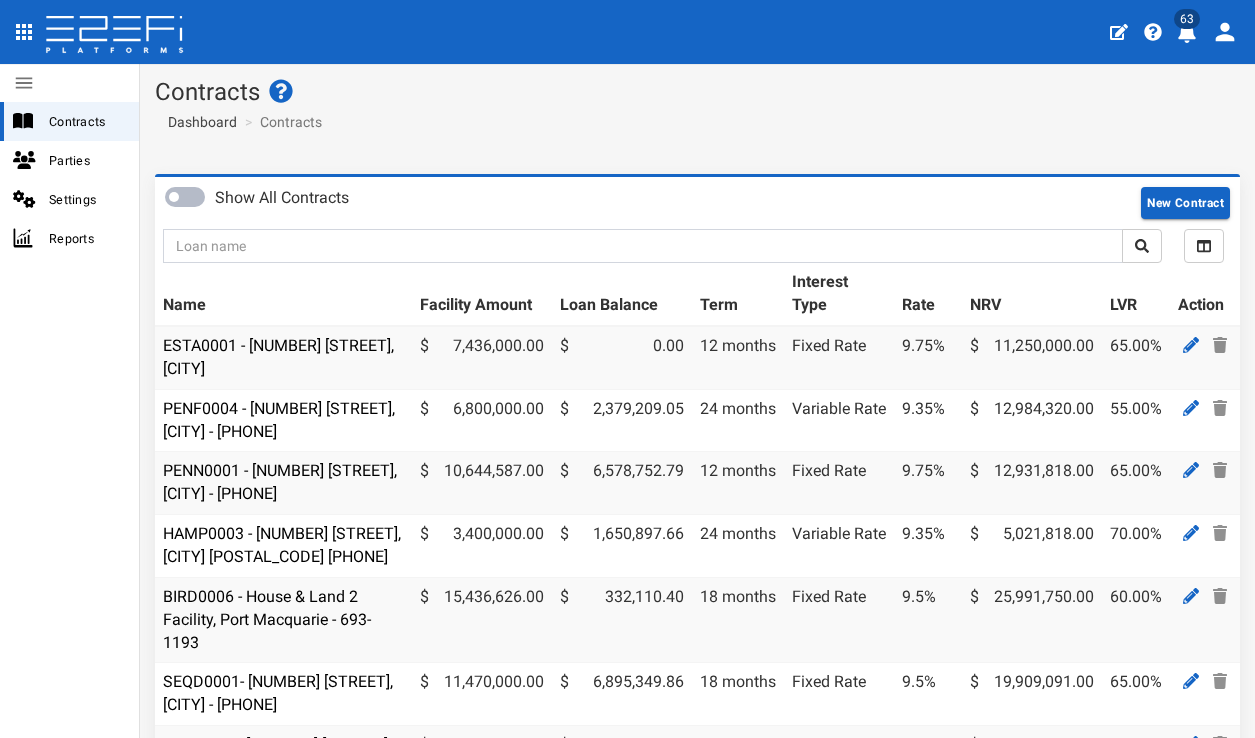 scroll, scrollTop: 0, scrollLeft: 0, axis: both 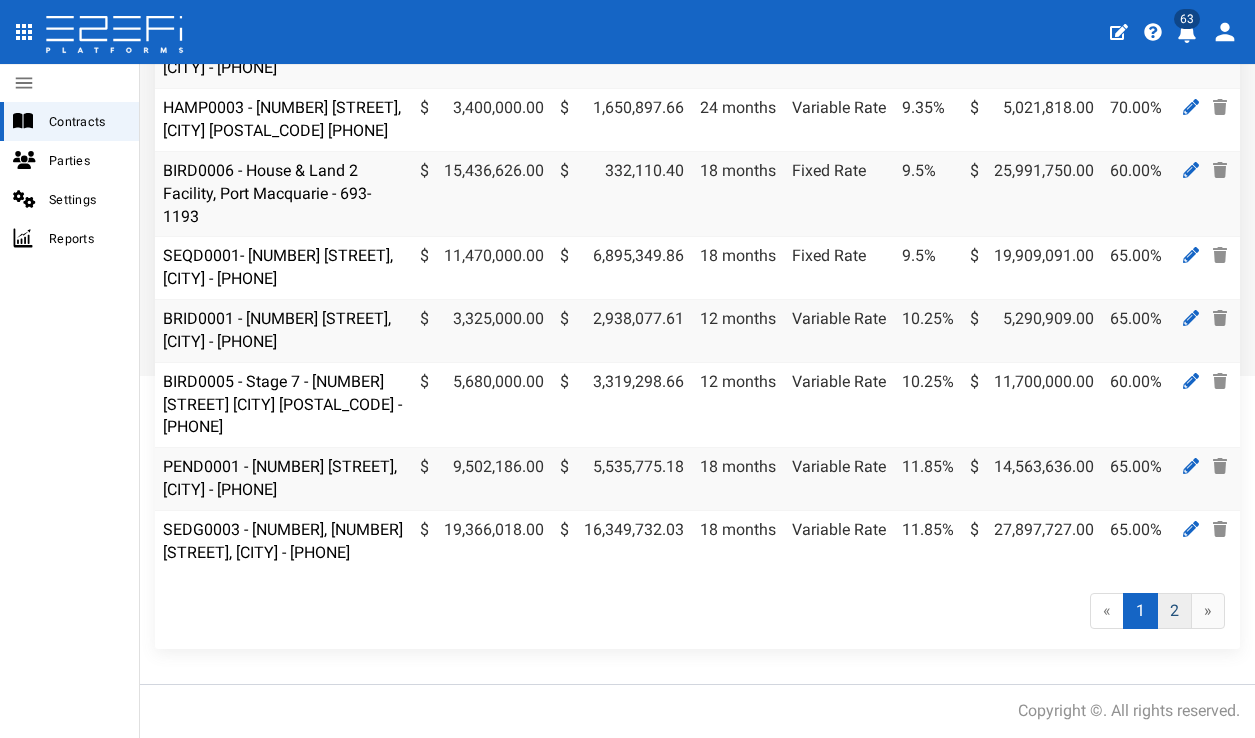 click on "2" at bounding box center [1174, 611] 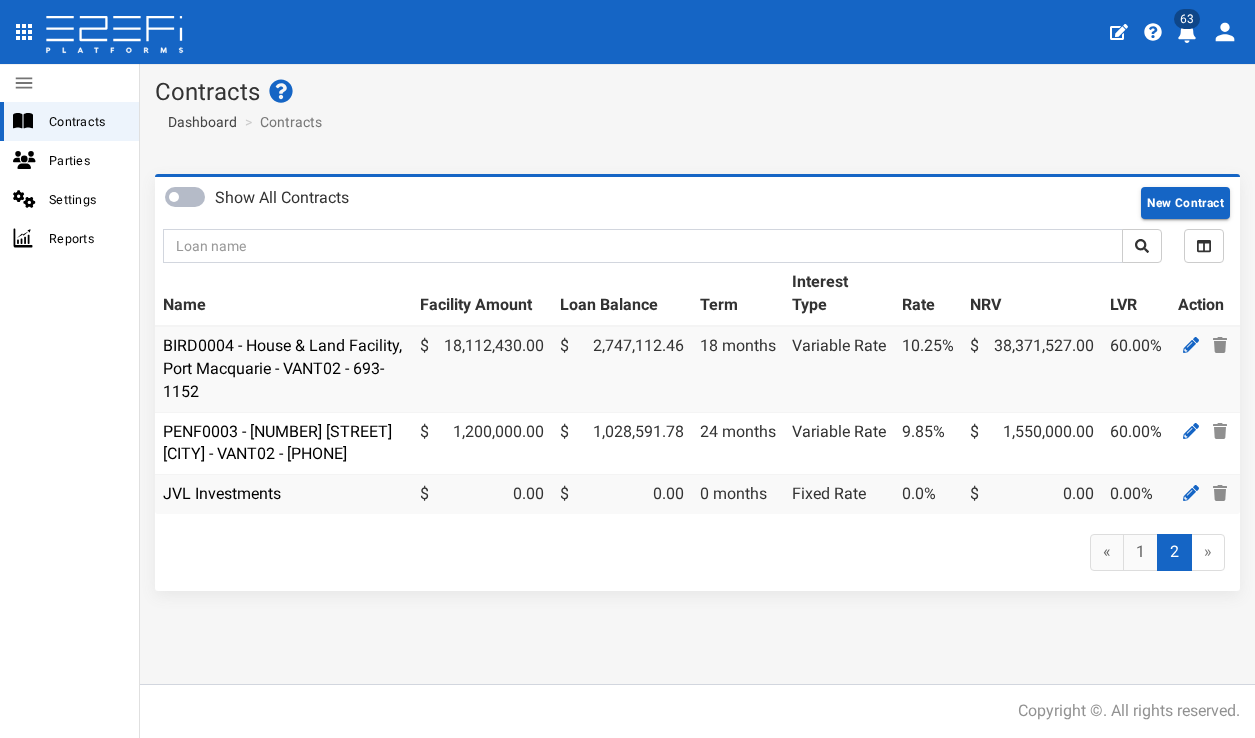 scroll, scrollTop: 0, scrollLeft: 0, axis: both 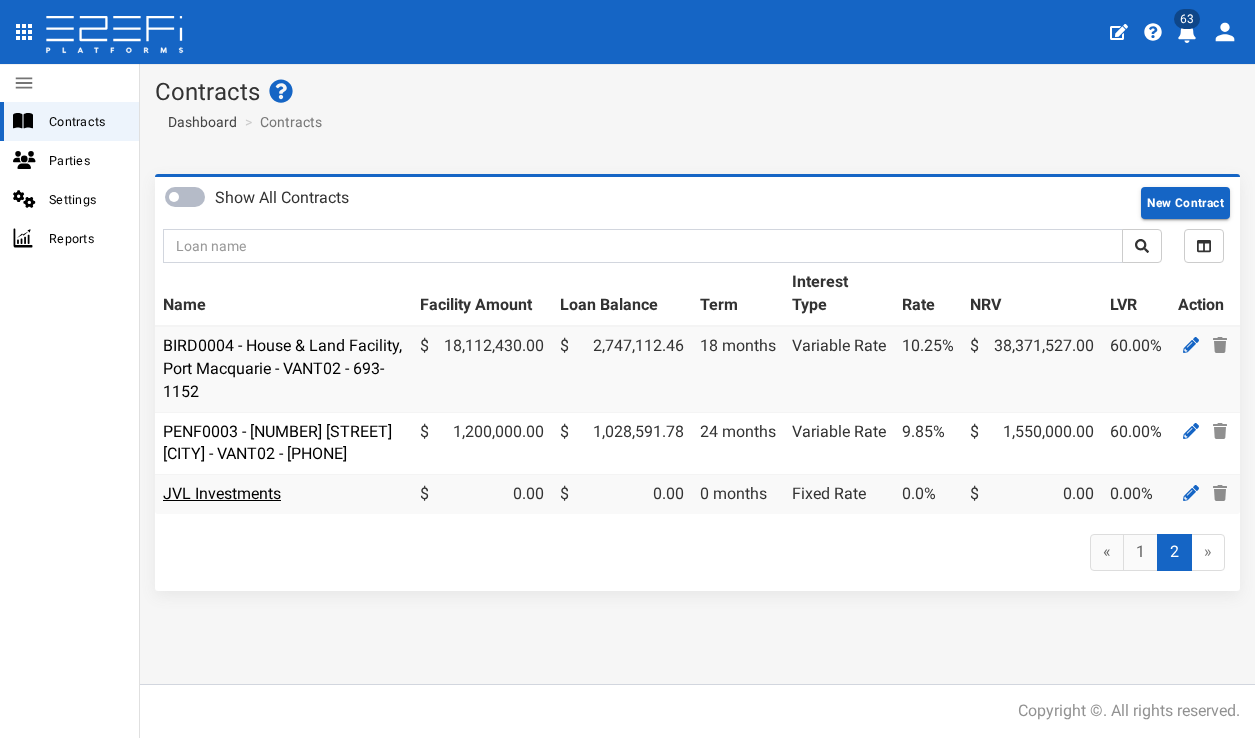 click on "JVL Investments" at bounding box center (222, 493) 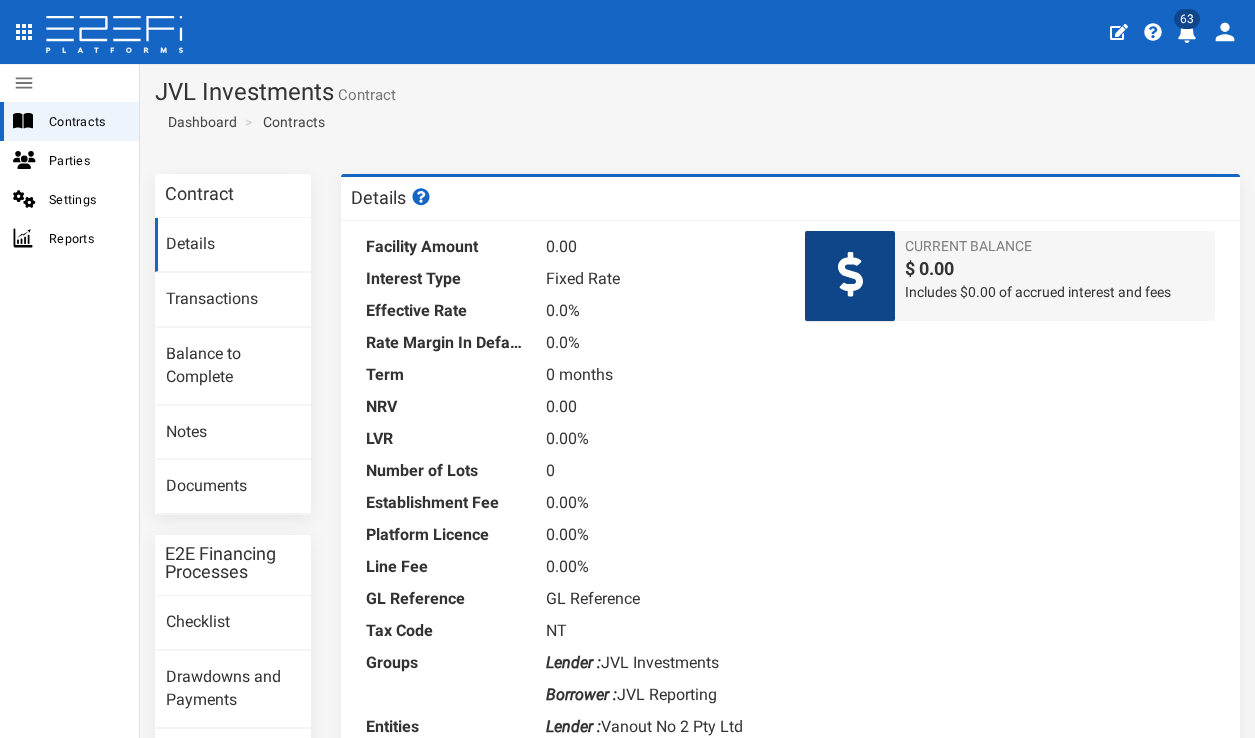 scroll, scrollTop: 0, scrollLeft: 0, axis: both 